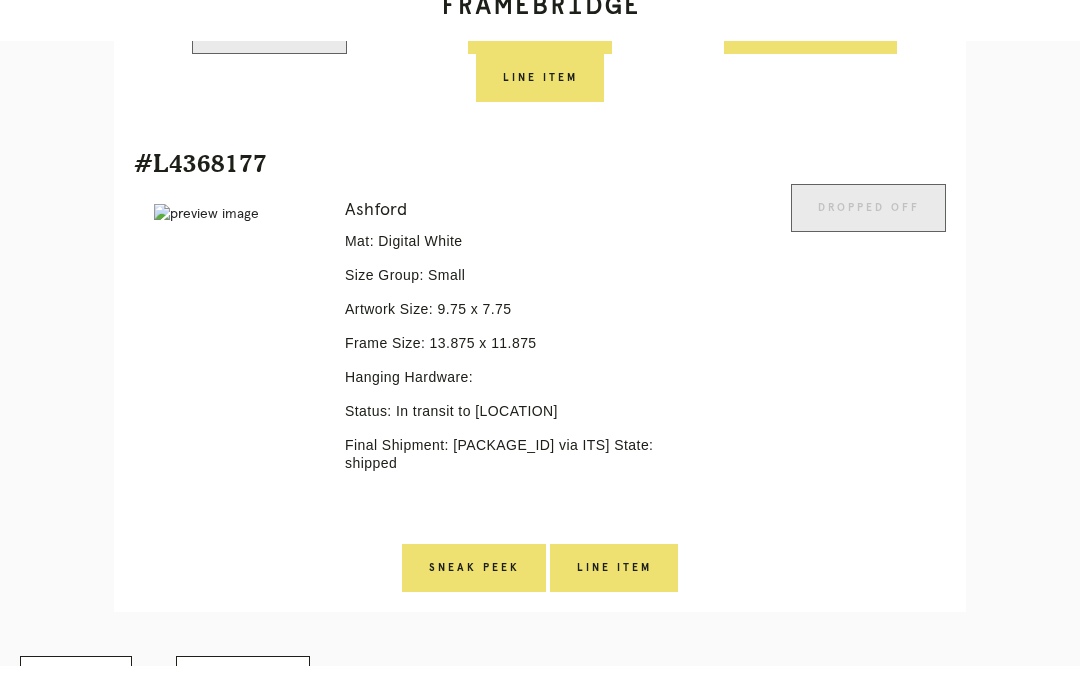 scroll, scrollTop: 1463, scrollLeft: 0, axis: vertical 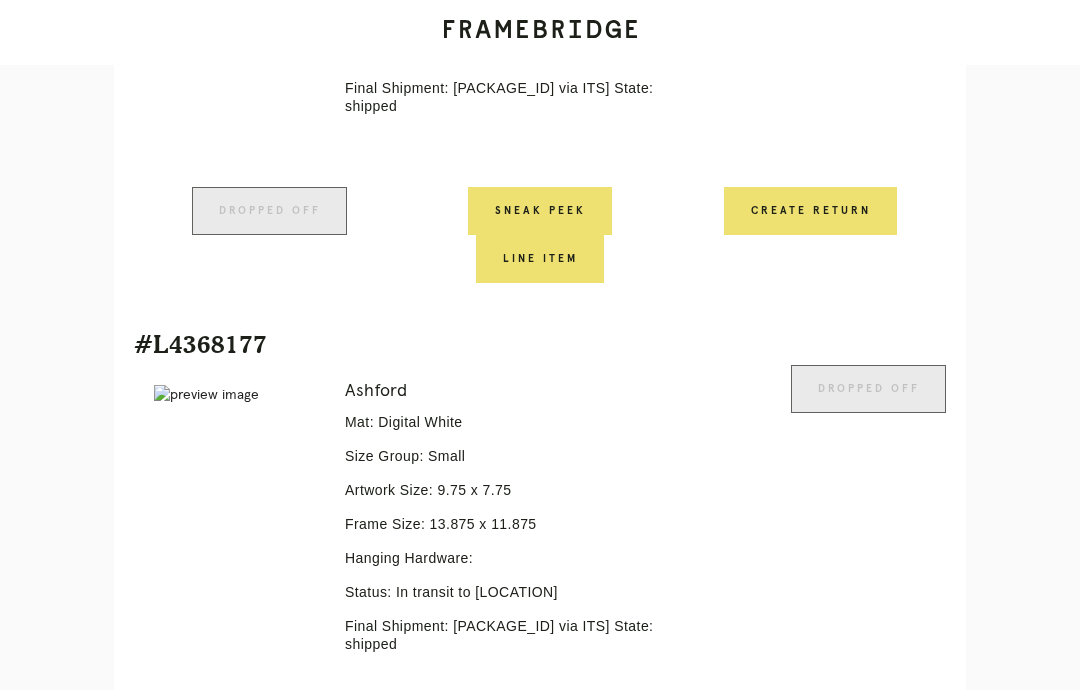 click on "Orders" at bounding box center (76, 861) 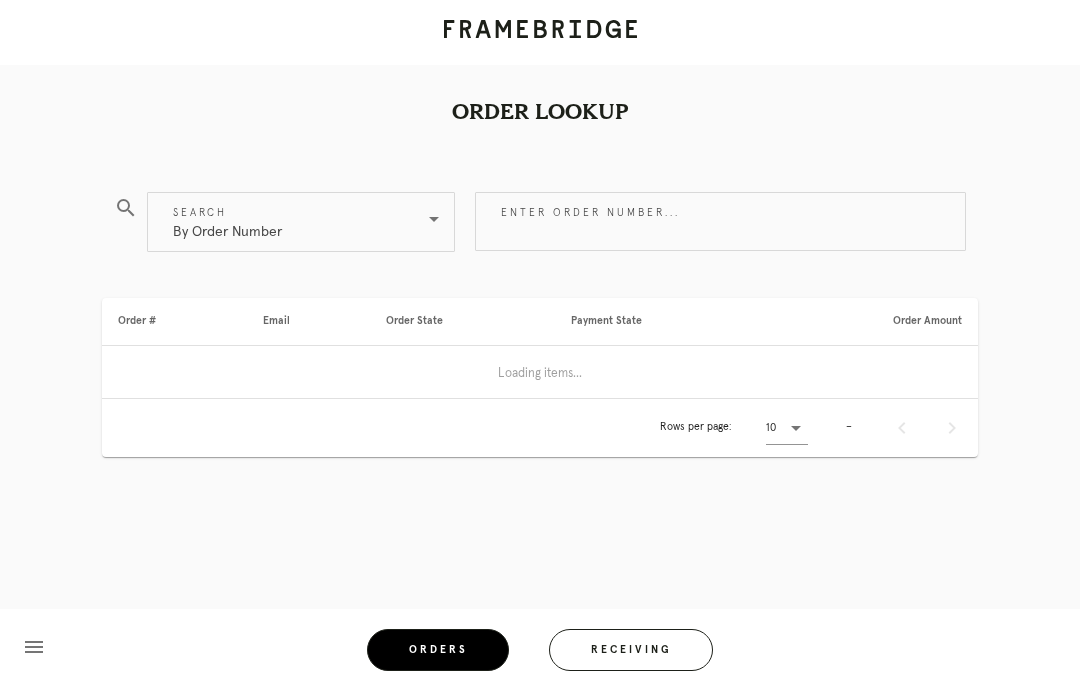 scroll, scrollTop: 80, scrollLeft: 0, axis: vertical 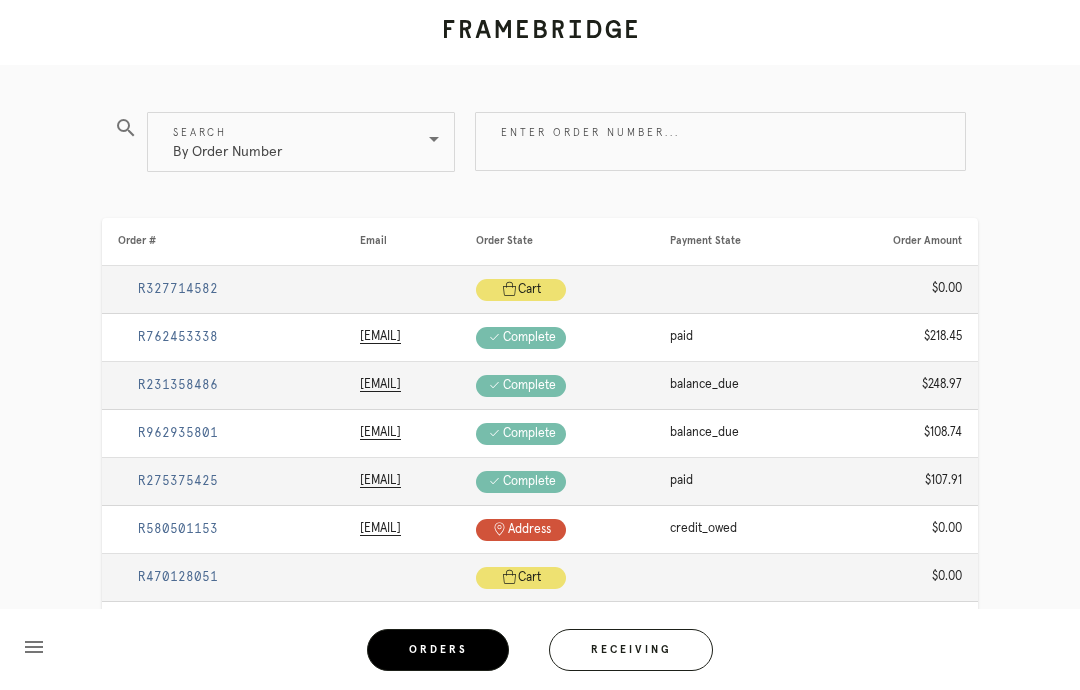 click on "Enter order number..." at bounding box center (720, 141) 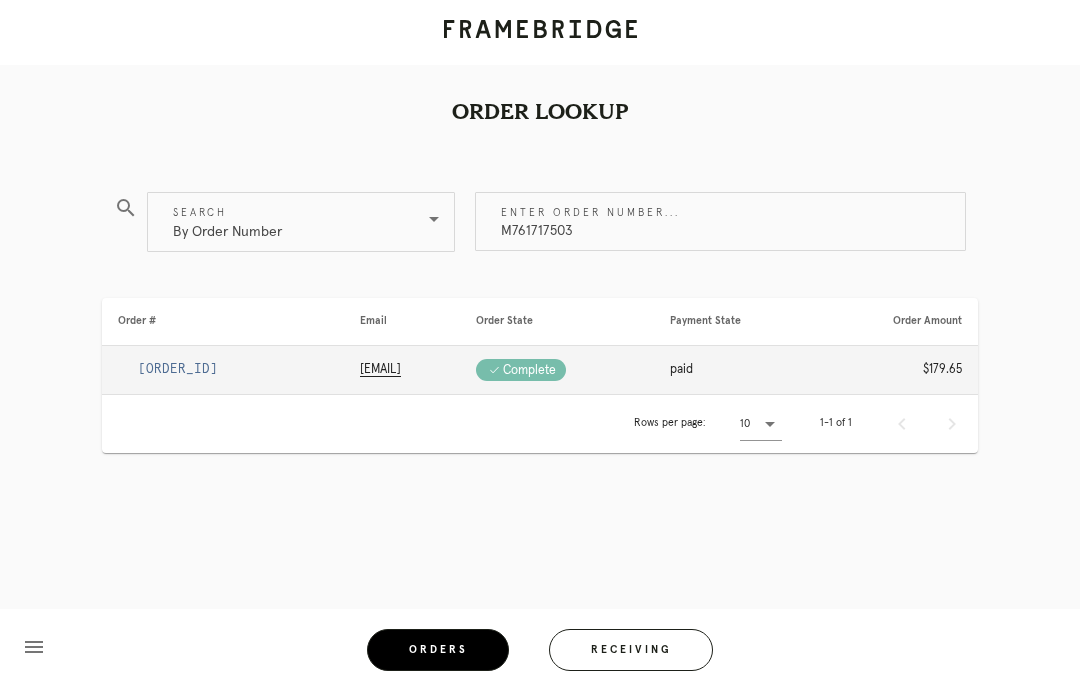 scroll, scrollTop: 0, scrollLeft: 0, axis: both 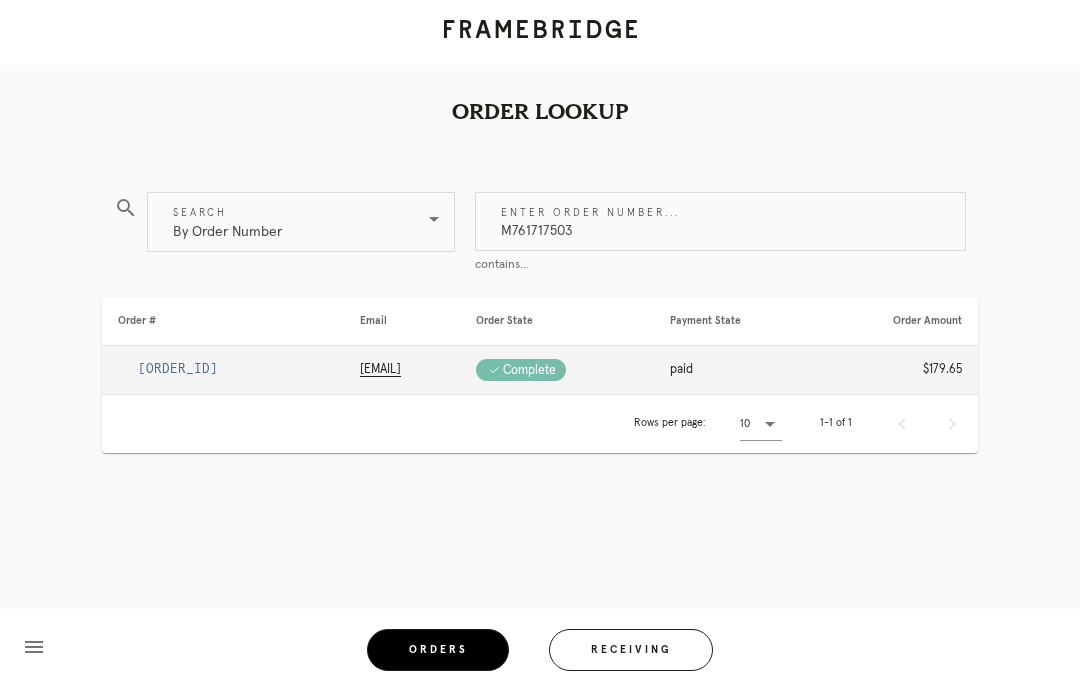 click on "[ORDER_ID]" at bounding box center (178, 369) 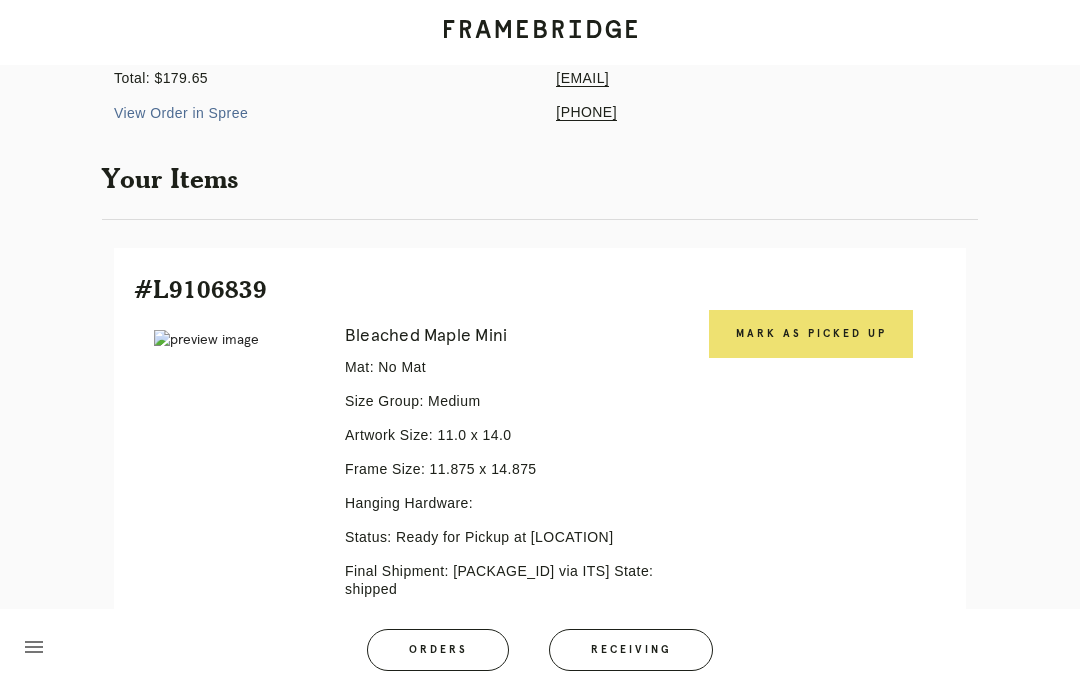 scroll, scrollTop: 282, scrollLeft: 0, axis: vertical 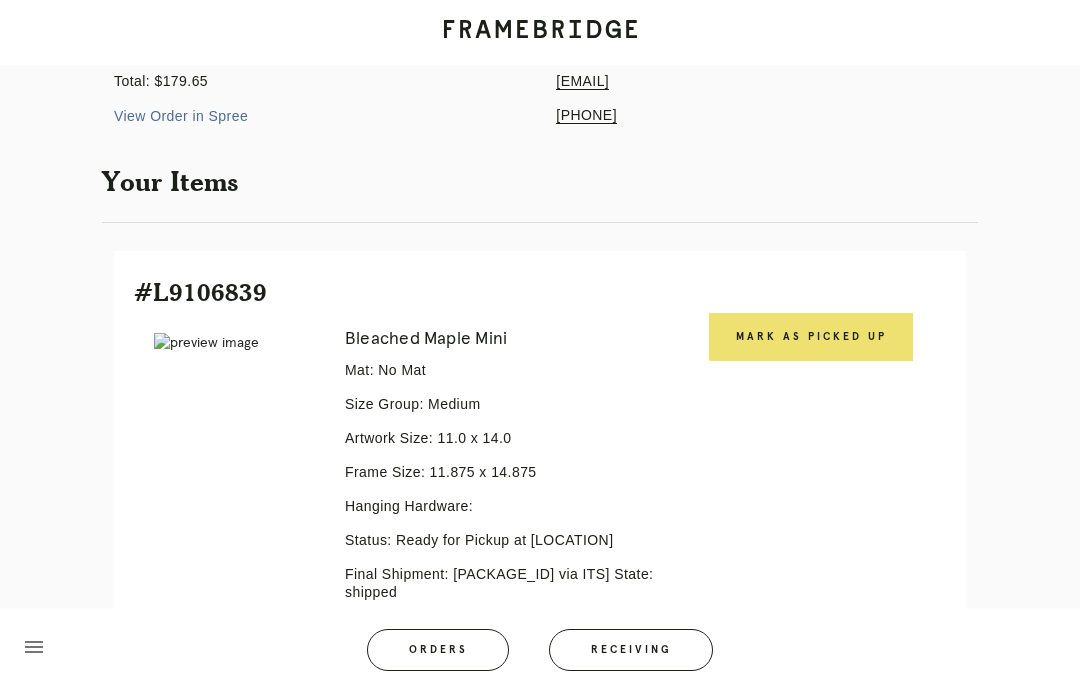 click on "Mark as Picked Up" at bounding box center (811, 337) 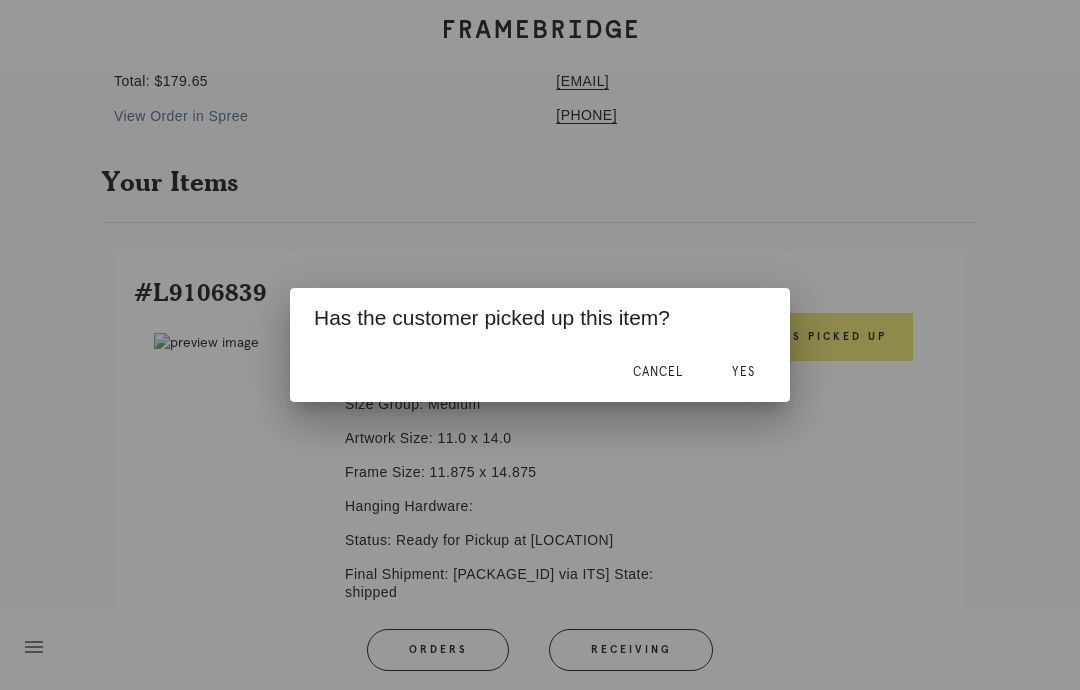 click on "Yes" at bounding box center (743, 372) 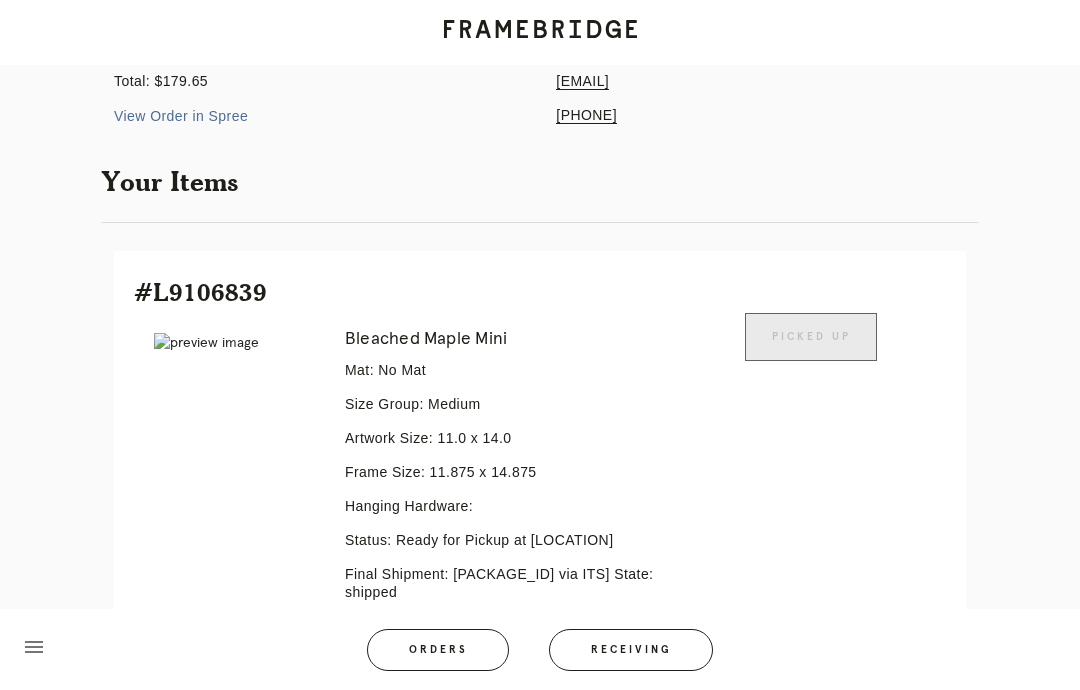 scroll, scrollTop: 239, scrollLeft: 0, axis: vertical 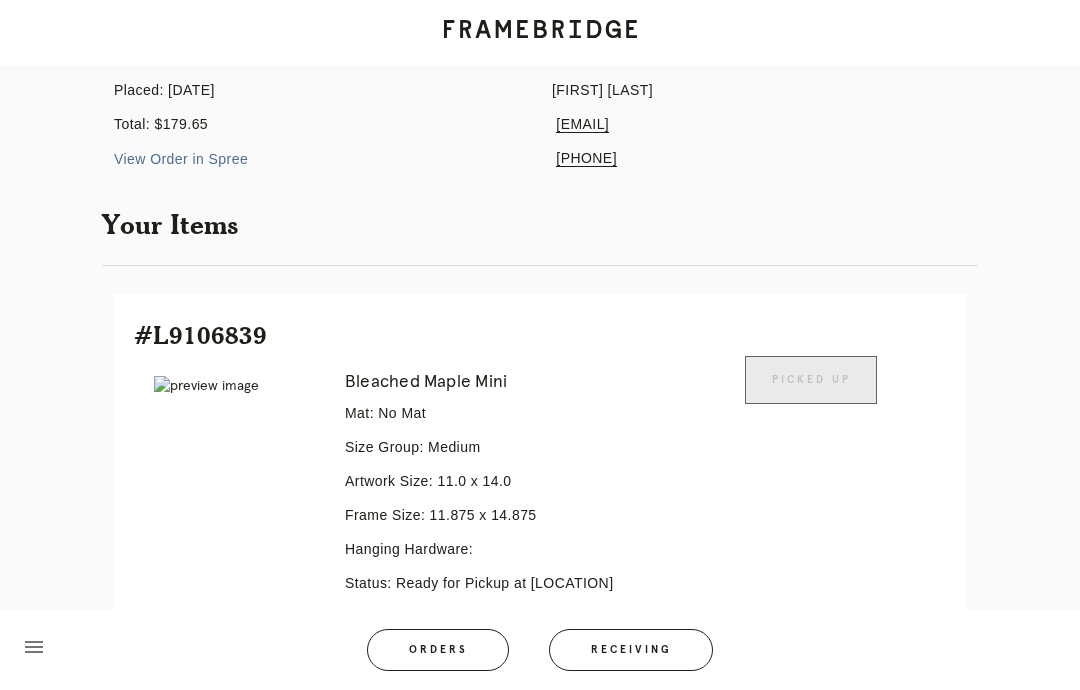 click on "Orders" at bounding box center [438, 650] 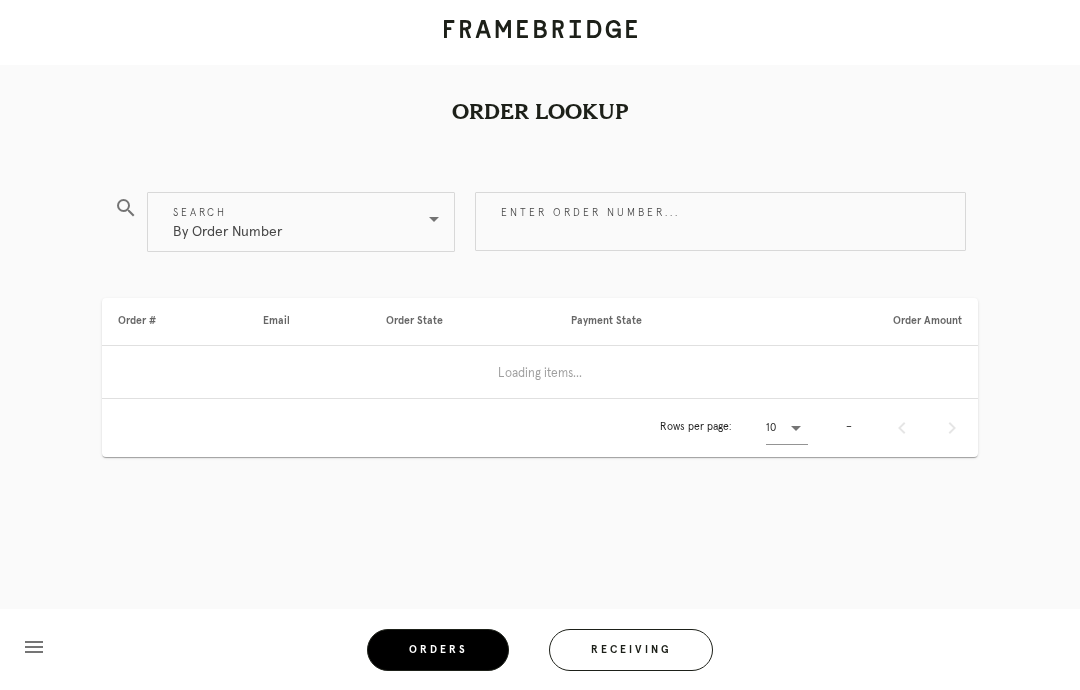 scroll, scrollTop: 80, scrollLeft: 0, axis: vertical 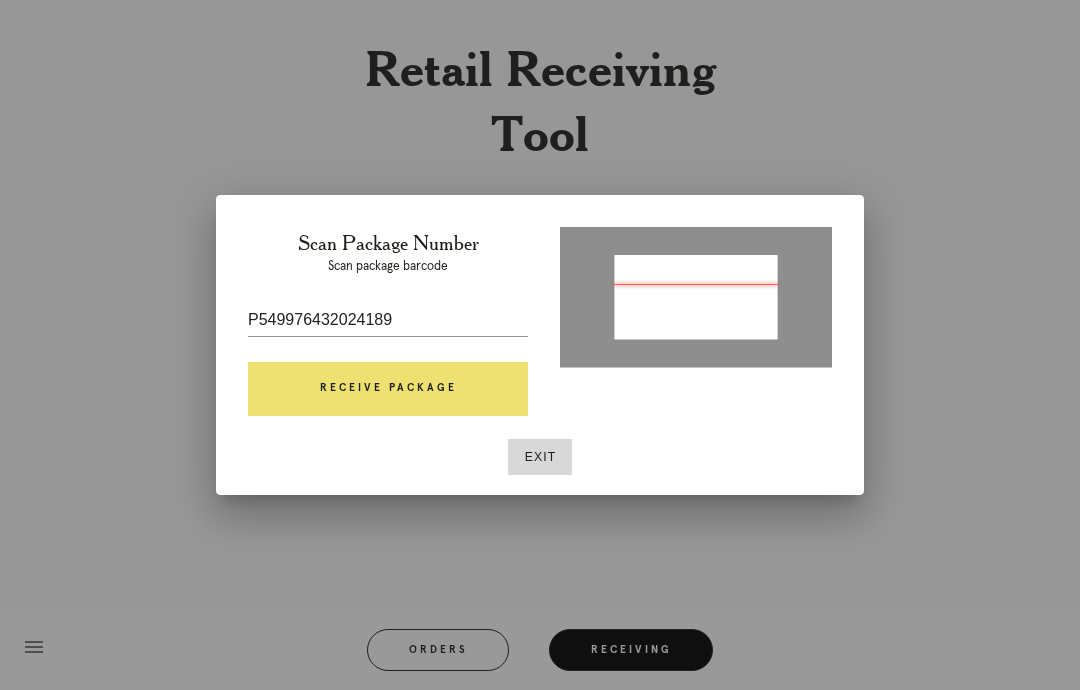 click on "Receive Package" at bounding box center [388, 389] 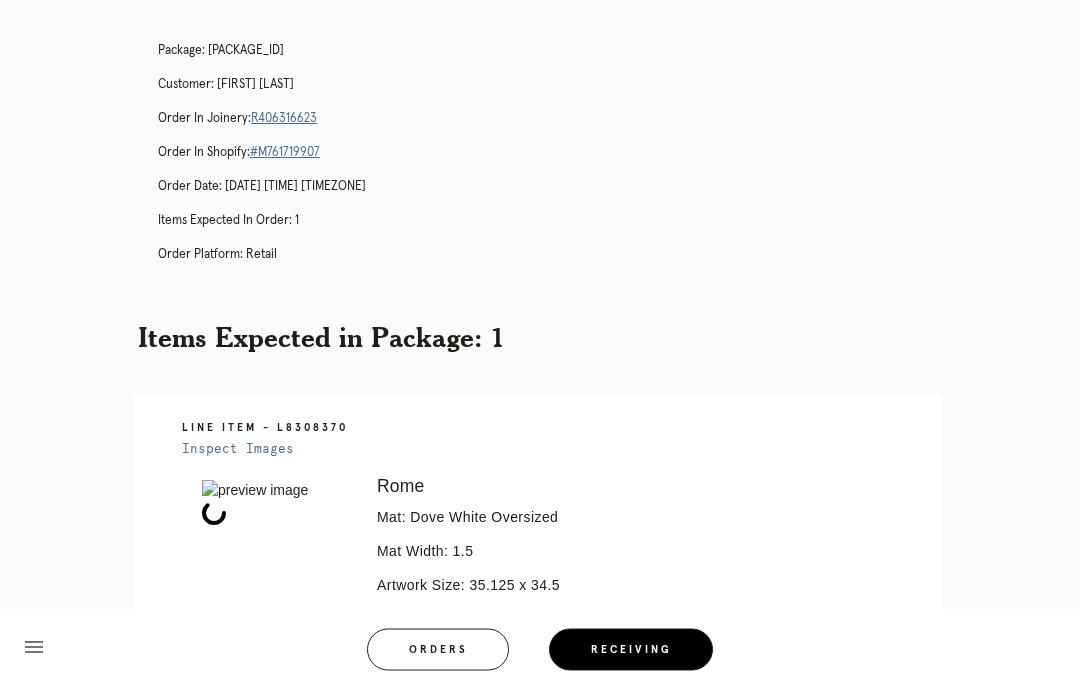 scroll, scrollTop: 91, scrollLeft: 0, axis: vertical 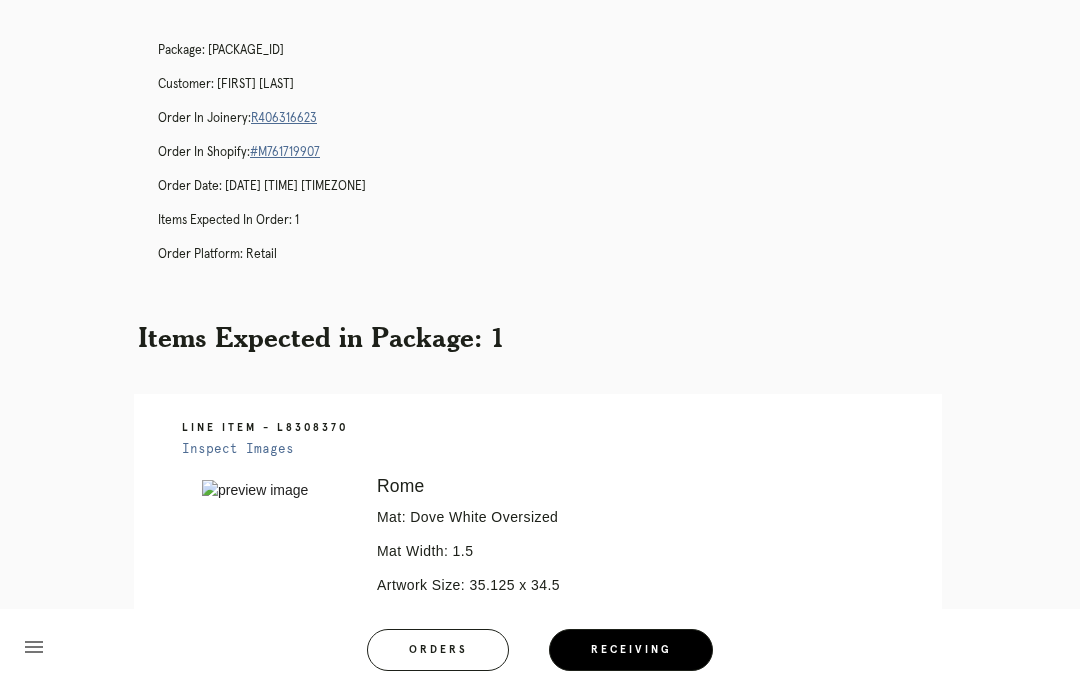 click on "R406316623" at bounding box center [284, 118] 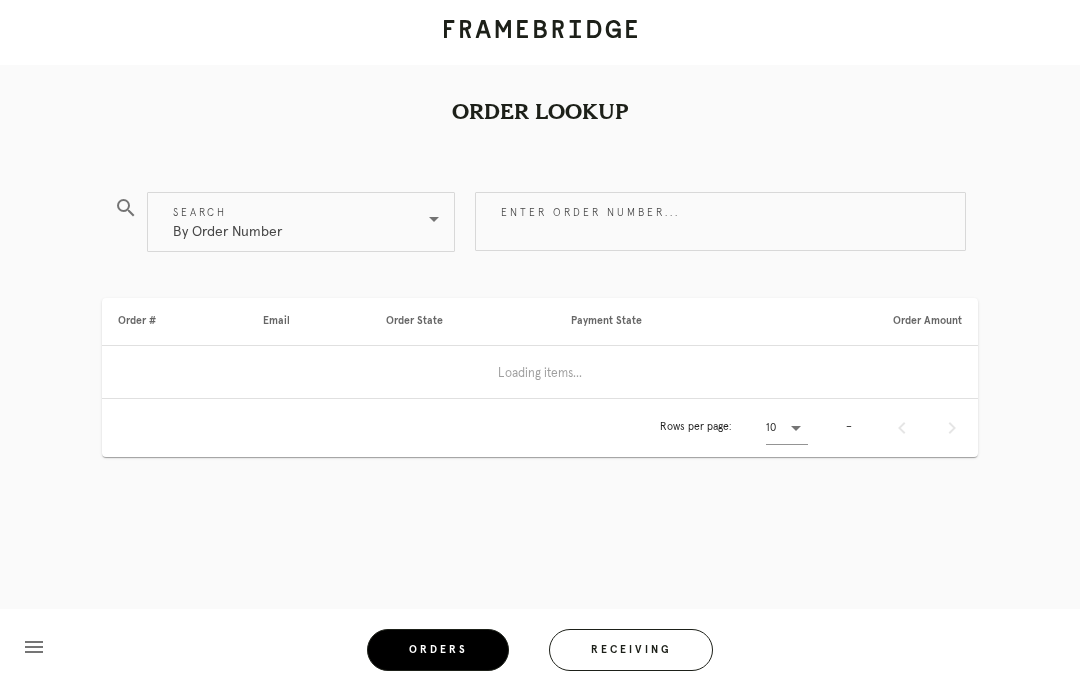 click on "Receiving" at bounding box center (631, 650) 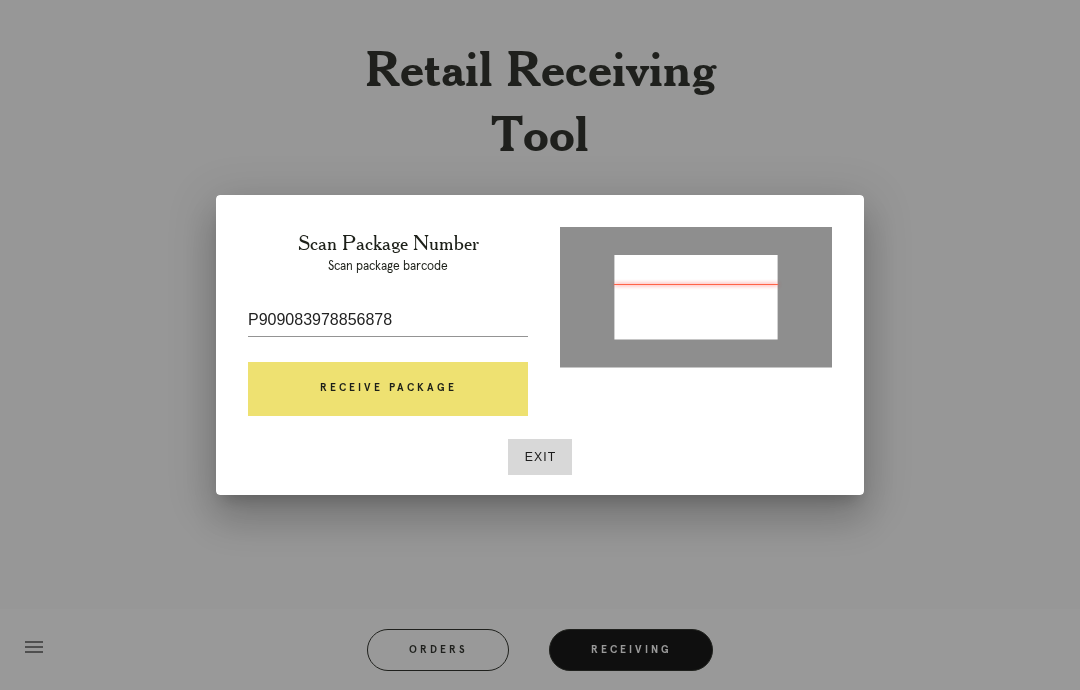 click on "Receive Package" at bounding box center [388, 389] 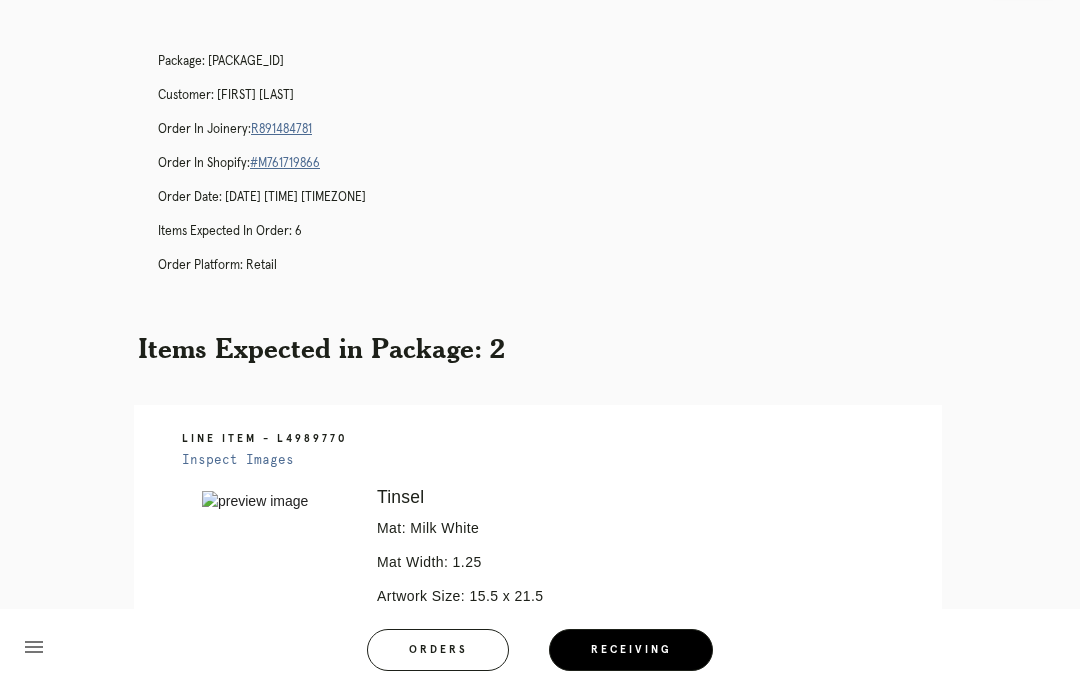 scroll, scrollTop: 95, scrollLeft: 0, axis: vertical 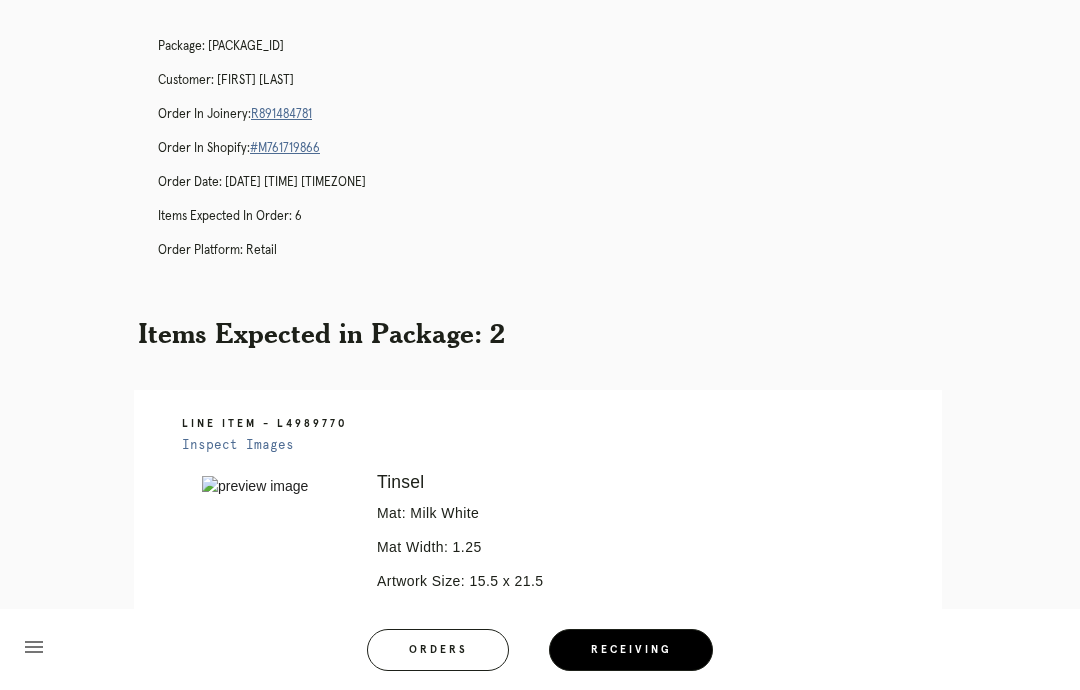 click on "R891484781" at bounding box center [281, 114] 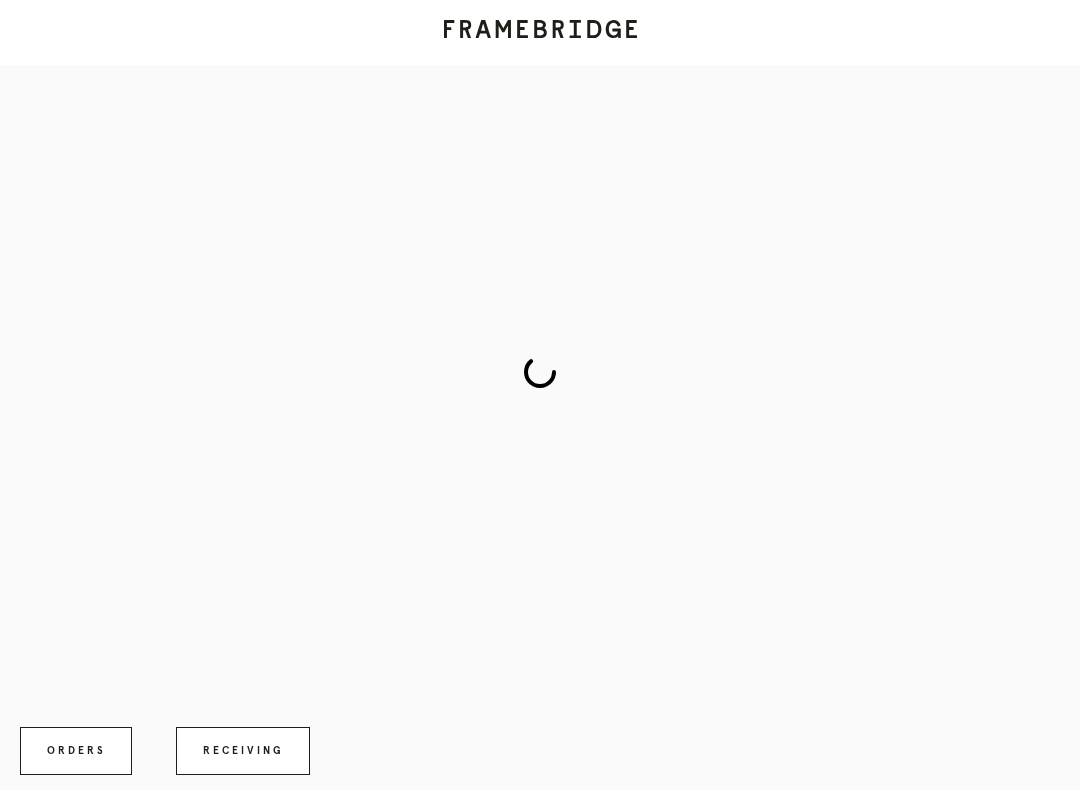 scroll, scrollTop: 0, scrollLeft: 0, axis: both 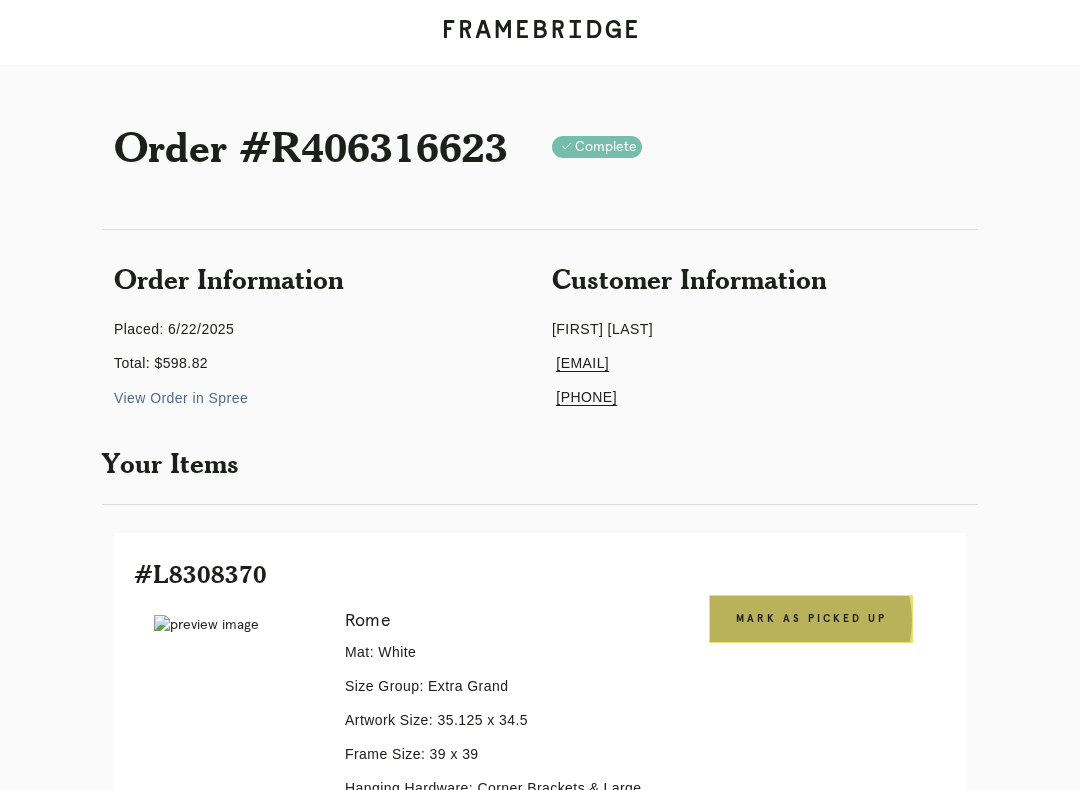 click on "Mark as Picked Up" at bounding box center (811, 619) 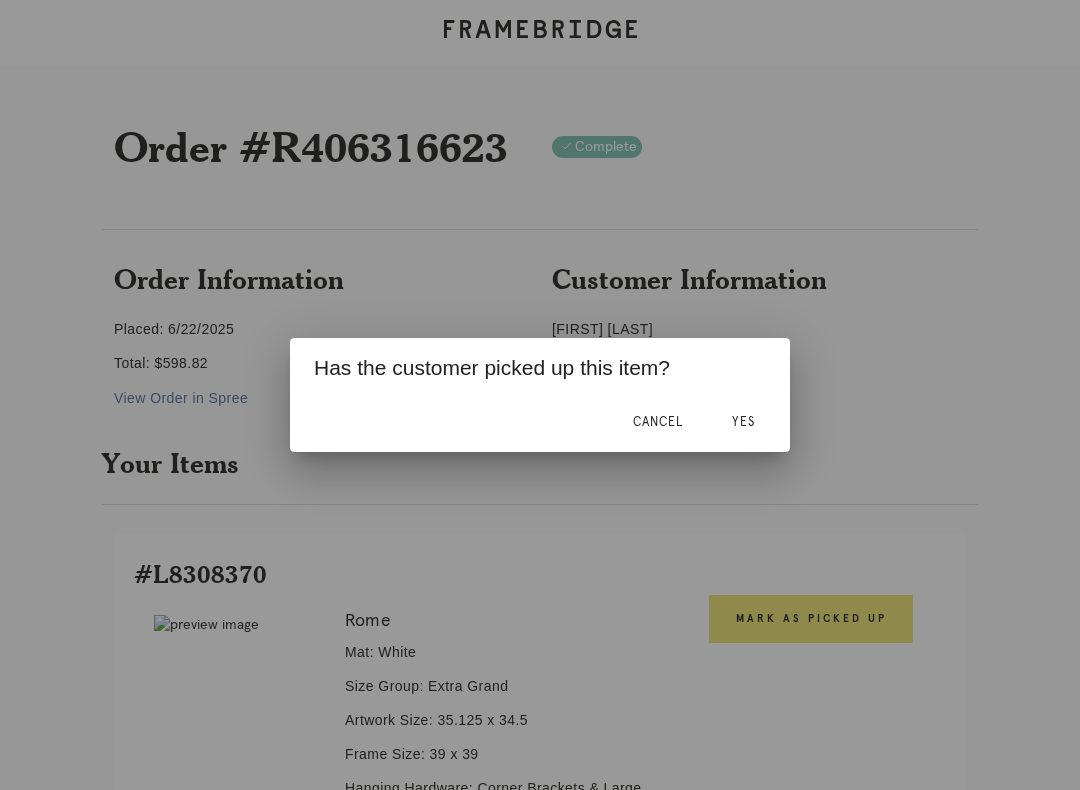 click on "Yes" at bounding box center (743, 422) 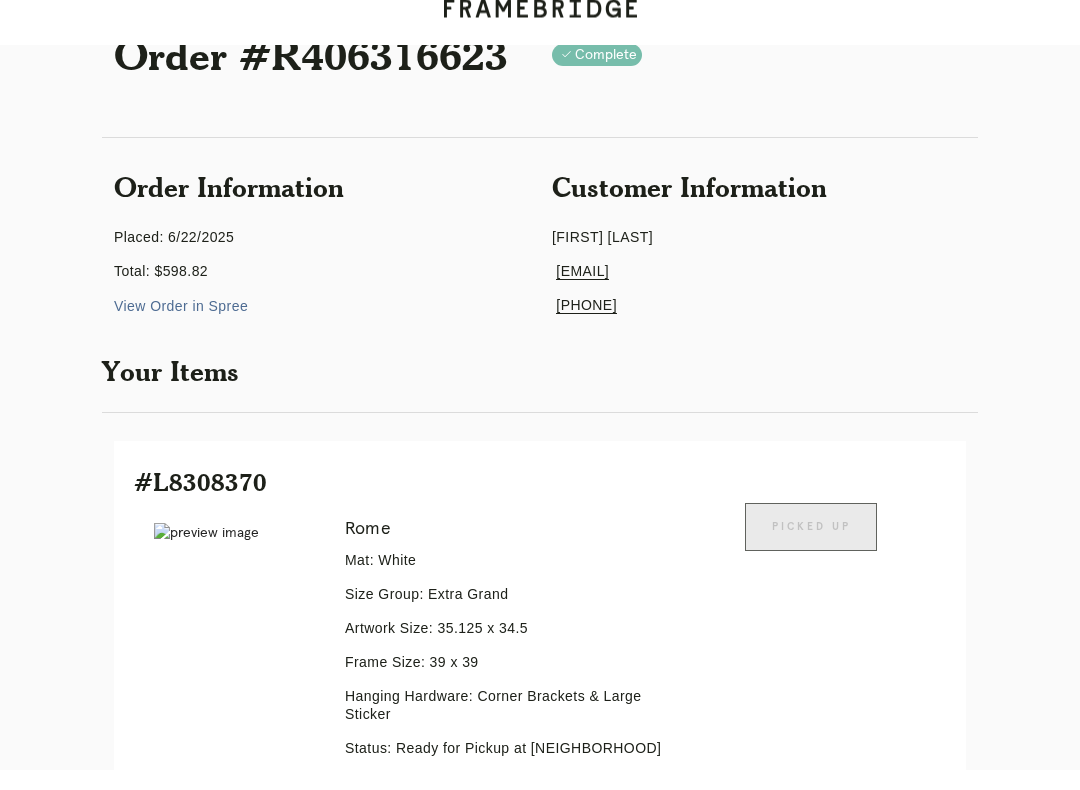 scroll, scrollTop: 427, scrollLeft: 0, axis: vertical 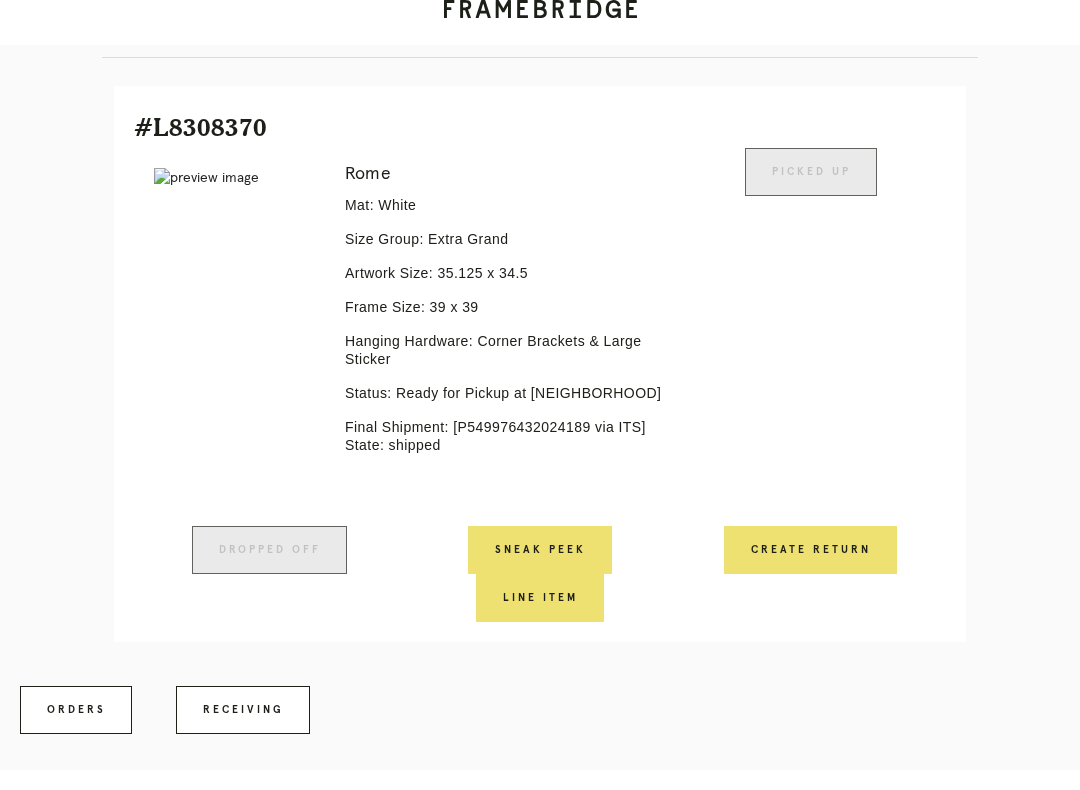 click on "Orders" at bounding box center (76, 730) 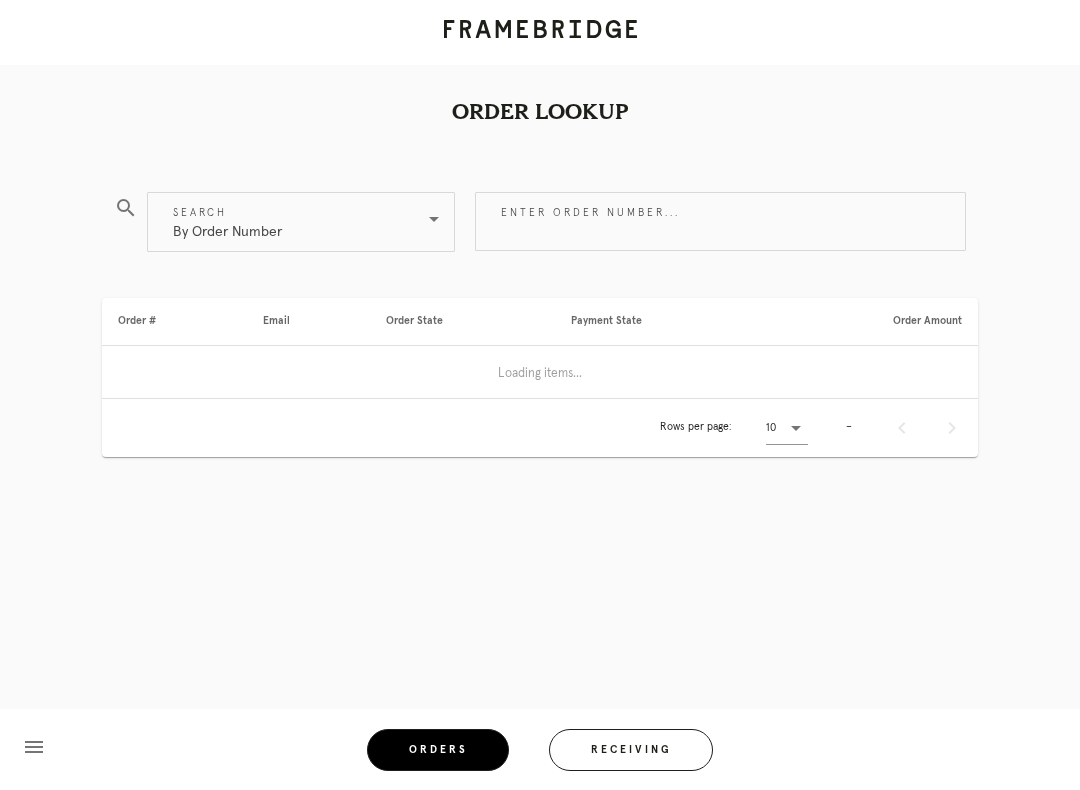 scroll, scrollTop: 20, scrollLeft: 0, axis: vertical 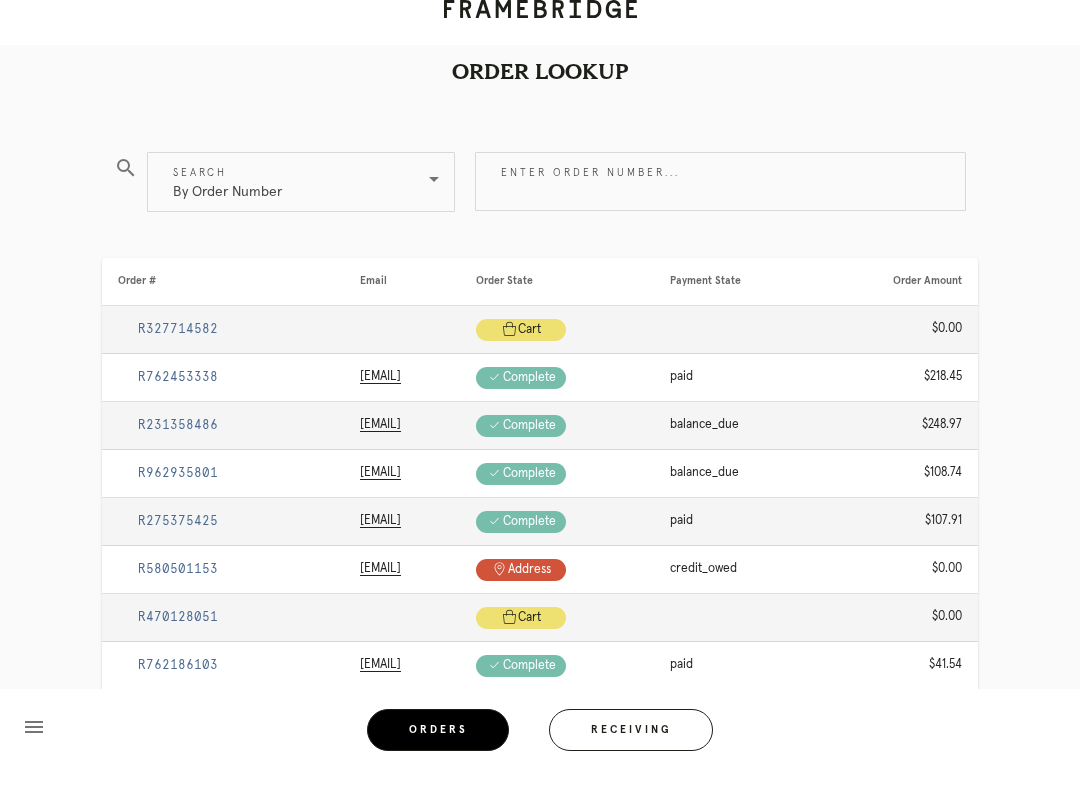 click on "Enter order number..." at bounding box center [722, 205] 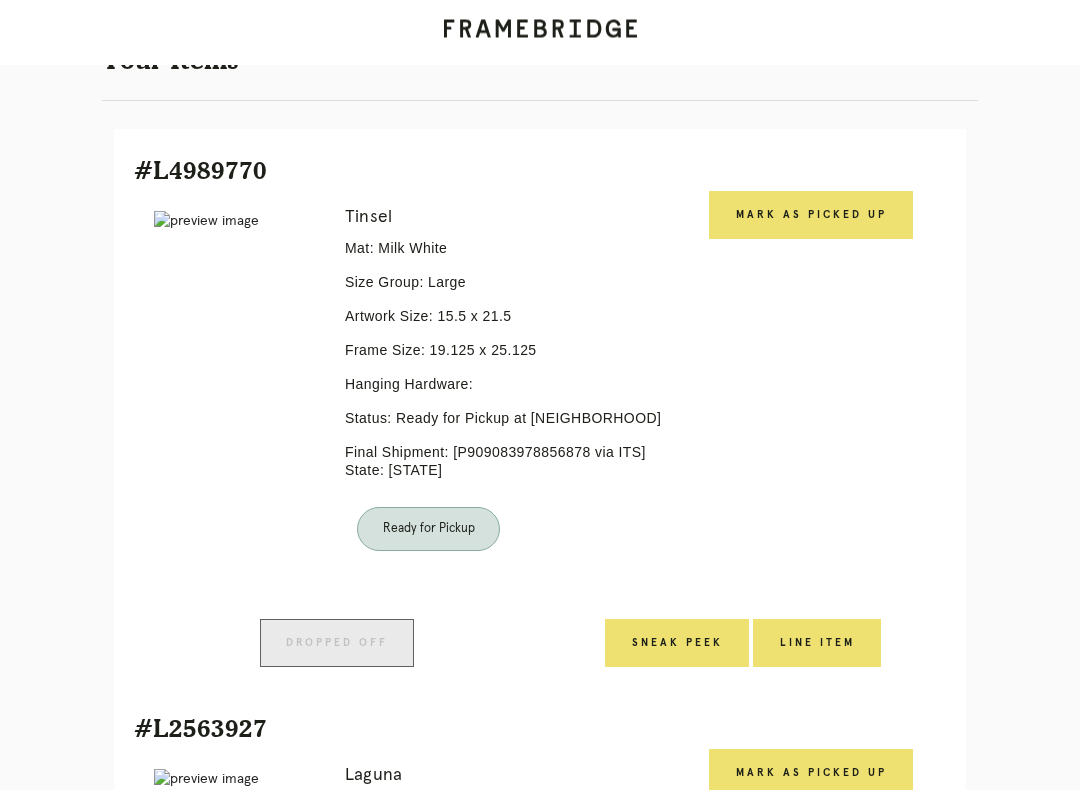scroll, scrollTop: 400, scrollLeft: 0, axis: vertical 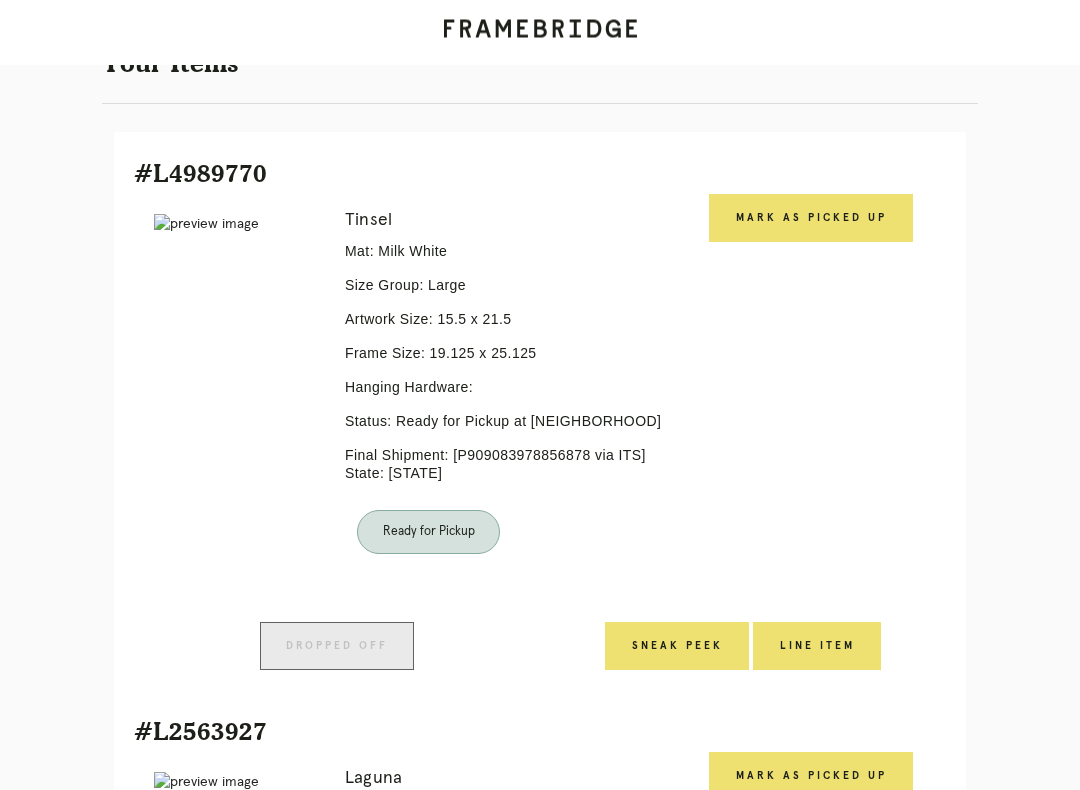 click on "Mark as Picked Up" at bounding box center [811, 219] 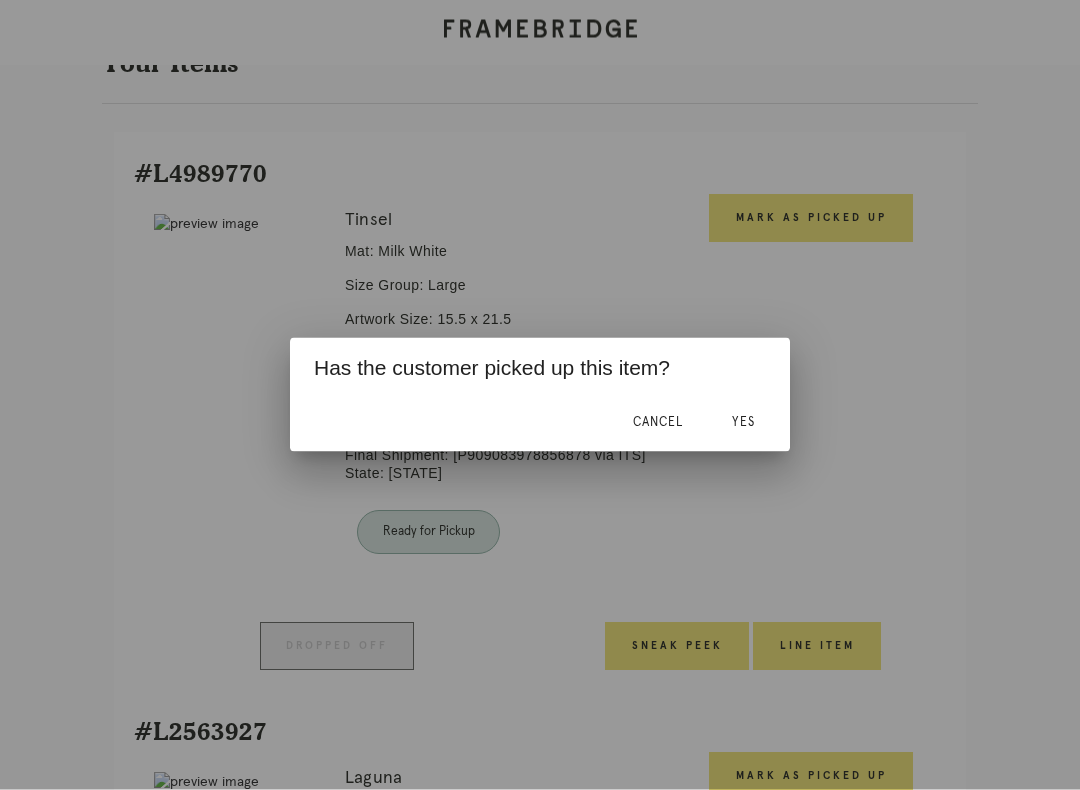 click on "Yes" at bounding box center (743, 422) 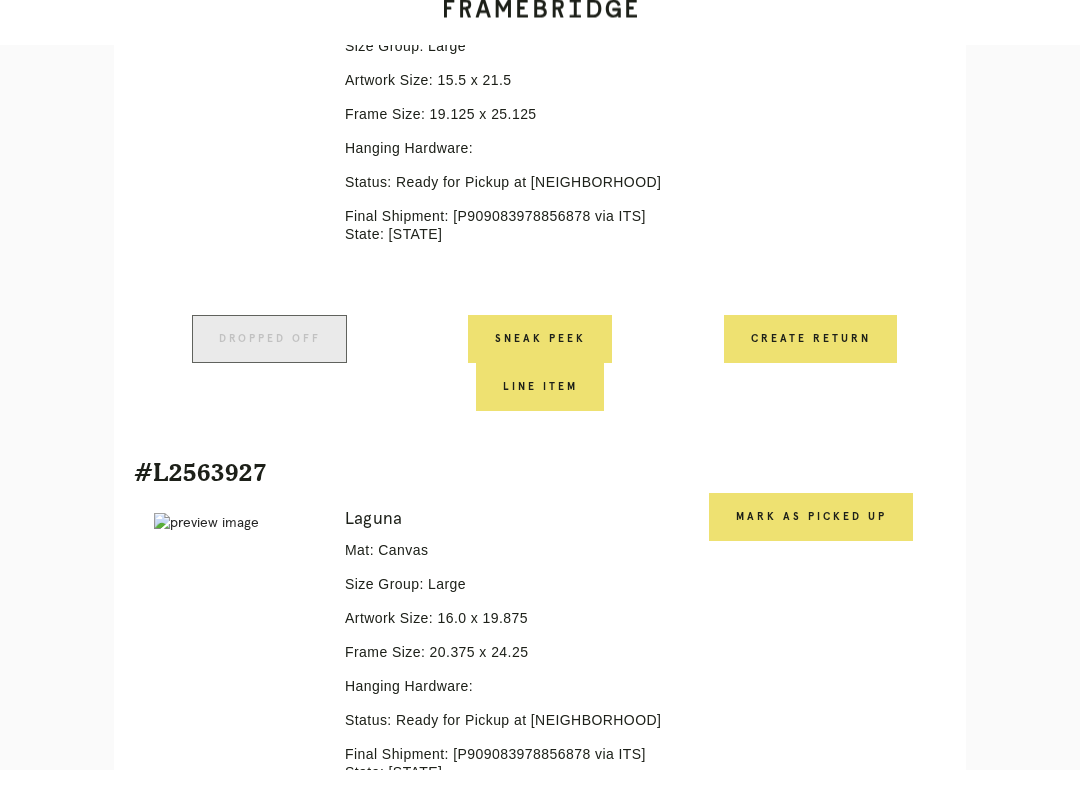 scroll, scrollTop: 769, scrollLeft: 0, axis: vertical 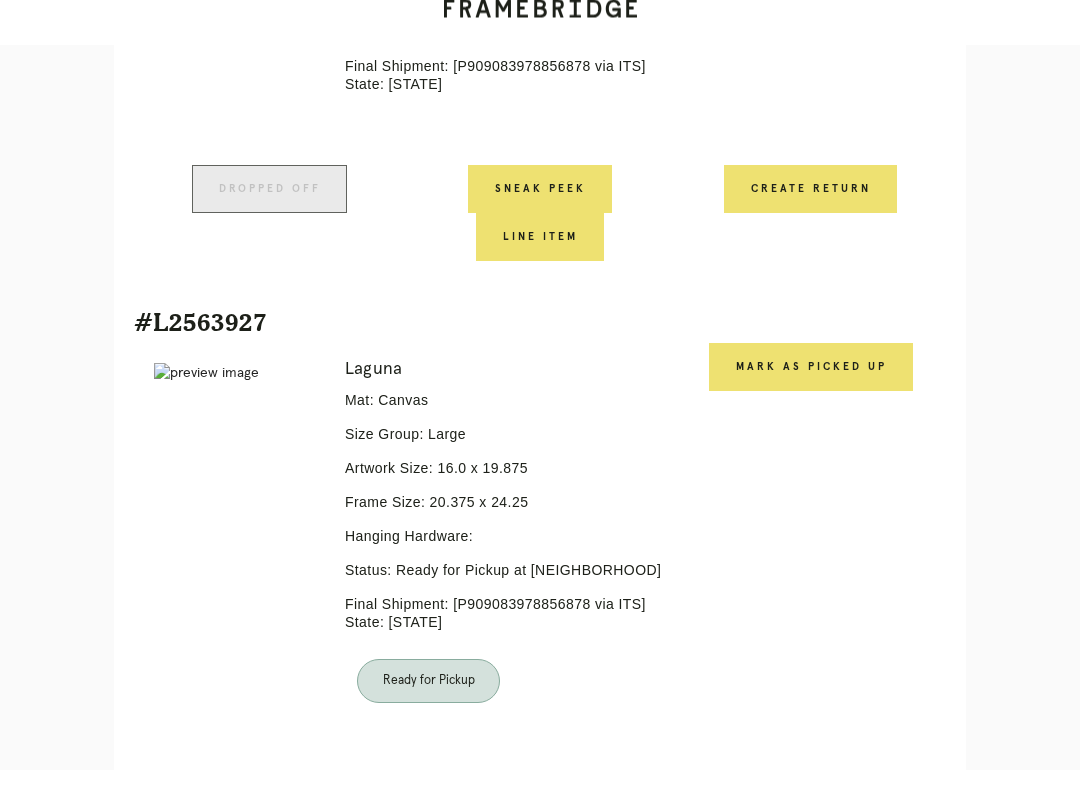 click on "Mark as Picked Up" at bounding box center [540, 210] 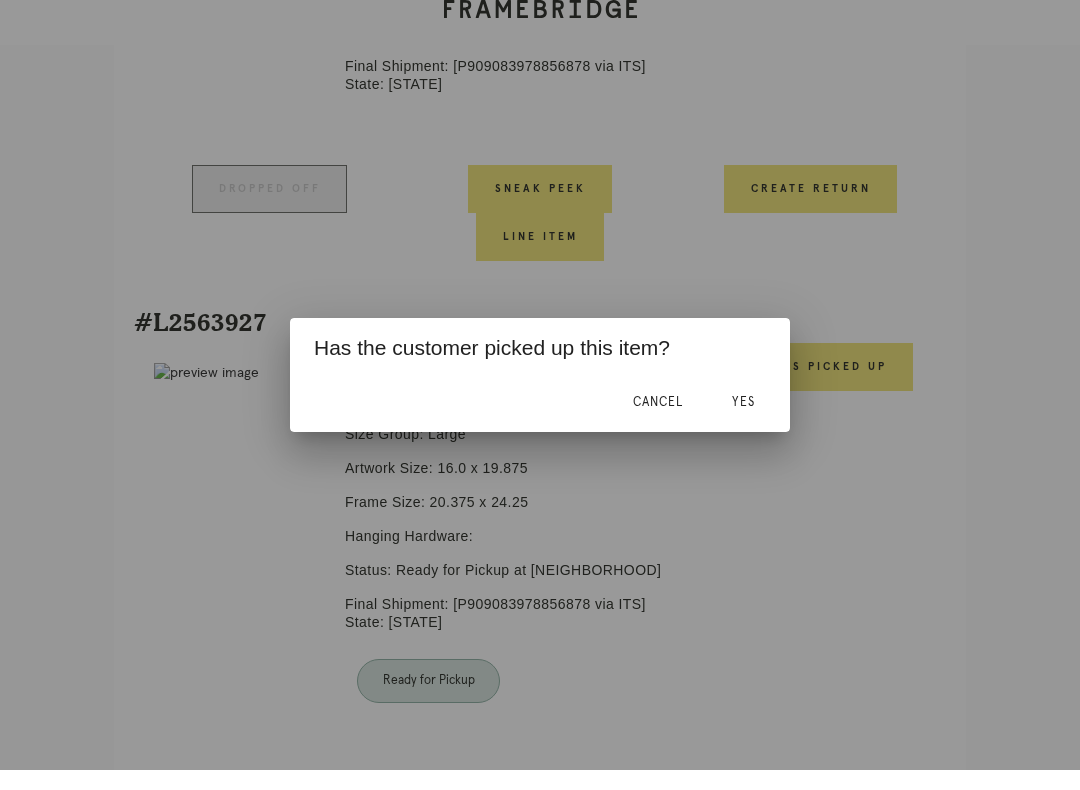 click on "Yes" at bounding box center (743, 422) 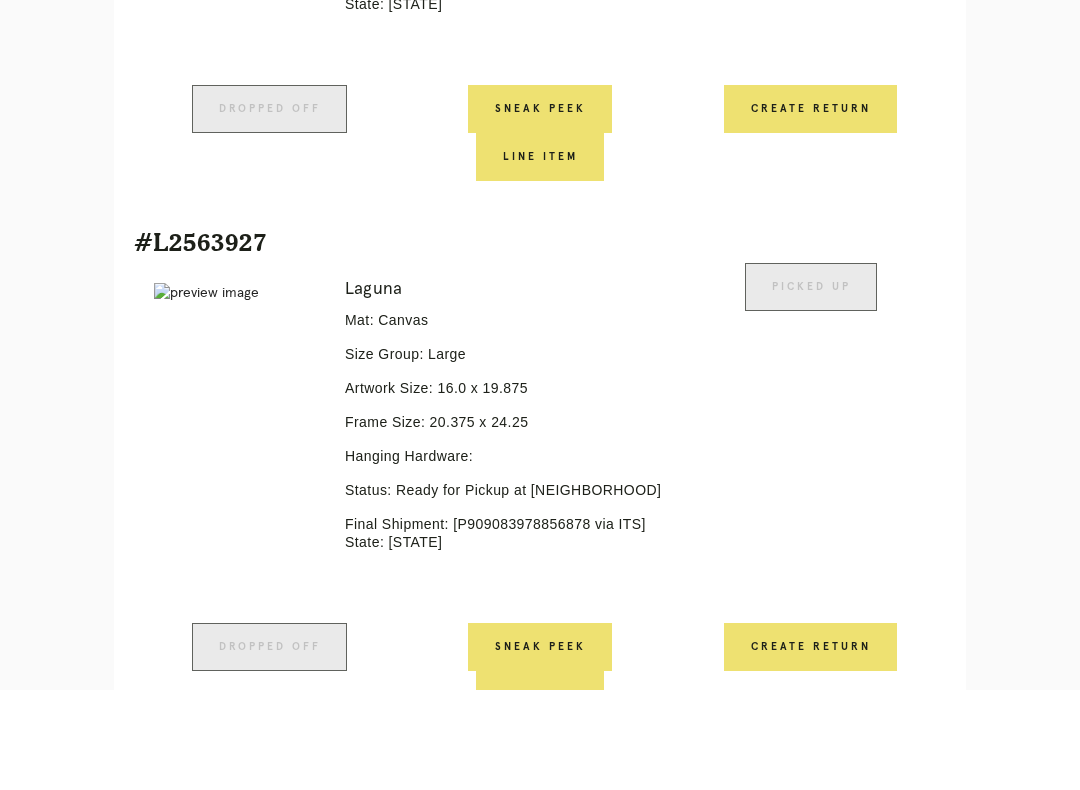 click on "Orders" at bounding box center [76, 3059] 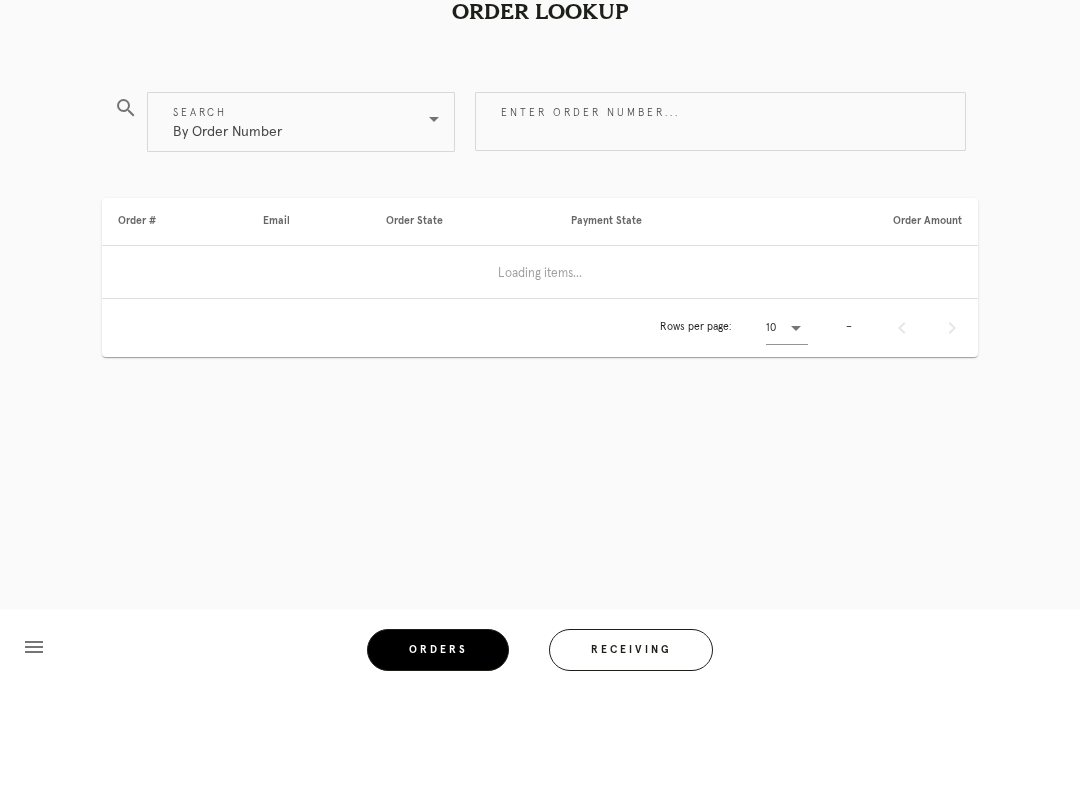 scroll, scrollTop: 20, scrollLeft: 0, axis: vertical 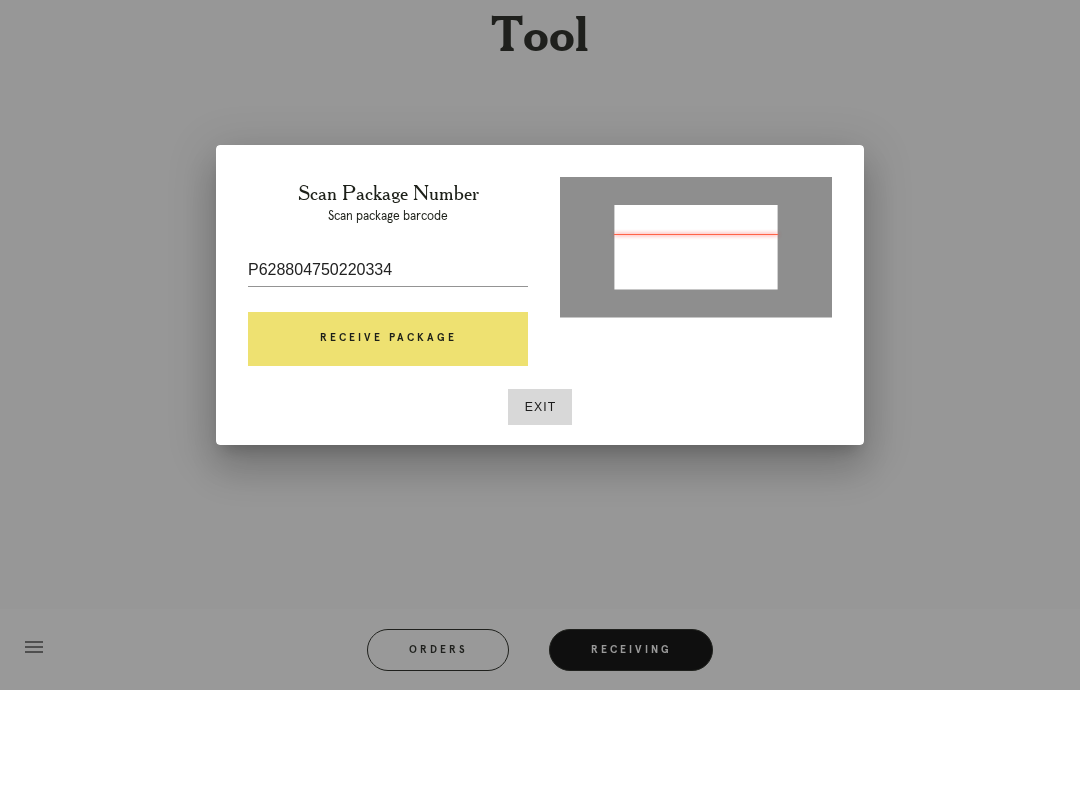 click on "Receive Package" at bounding box center [388, 439] 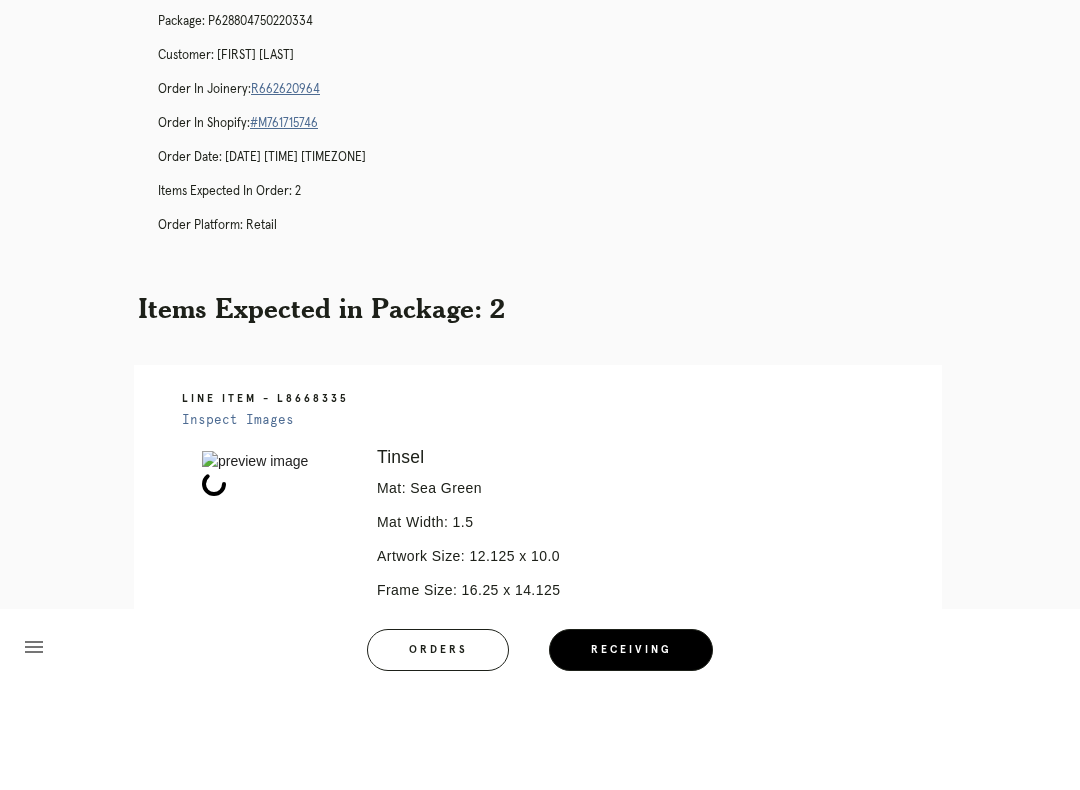 click on "R662620964" at bounding box center (285, 189) 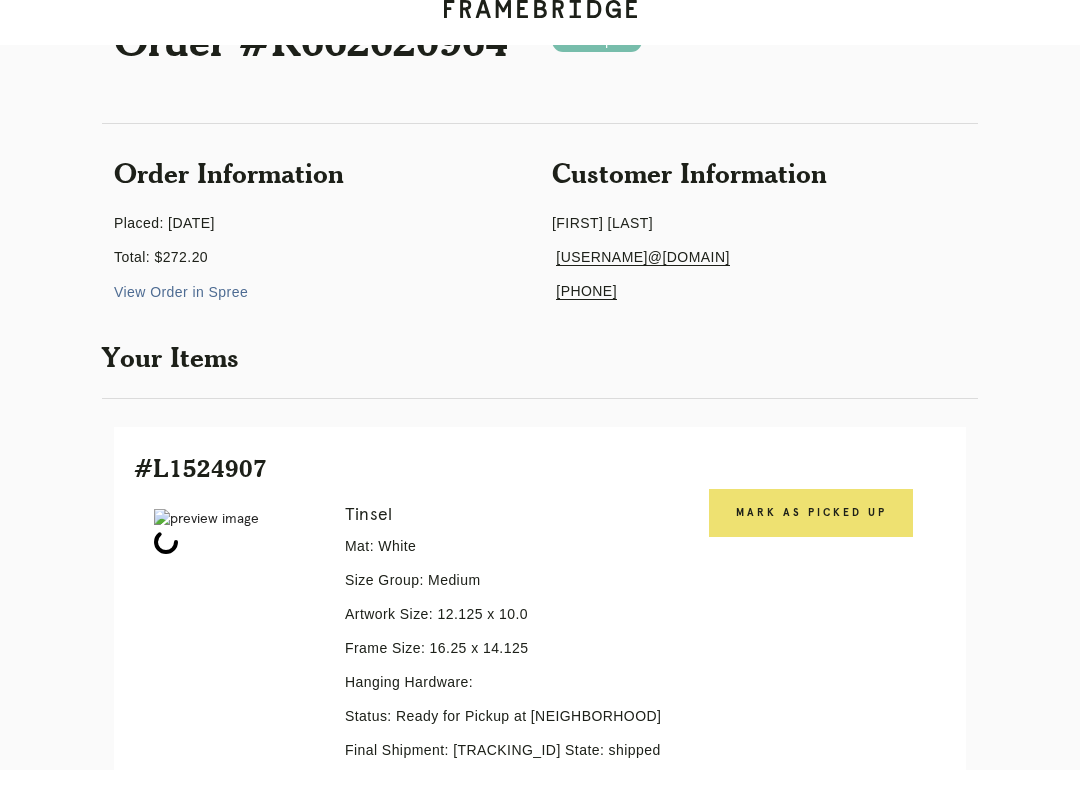 scroll, scrollTop: 188, scrollLeft: 0, axis: vertical 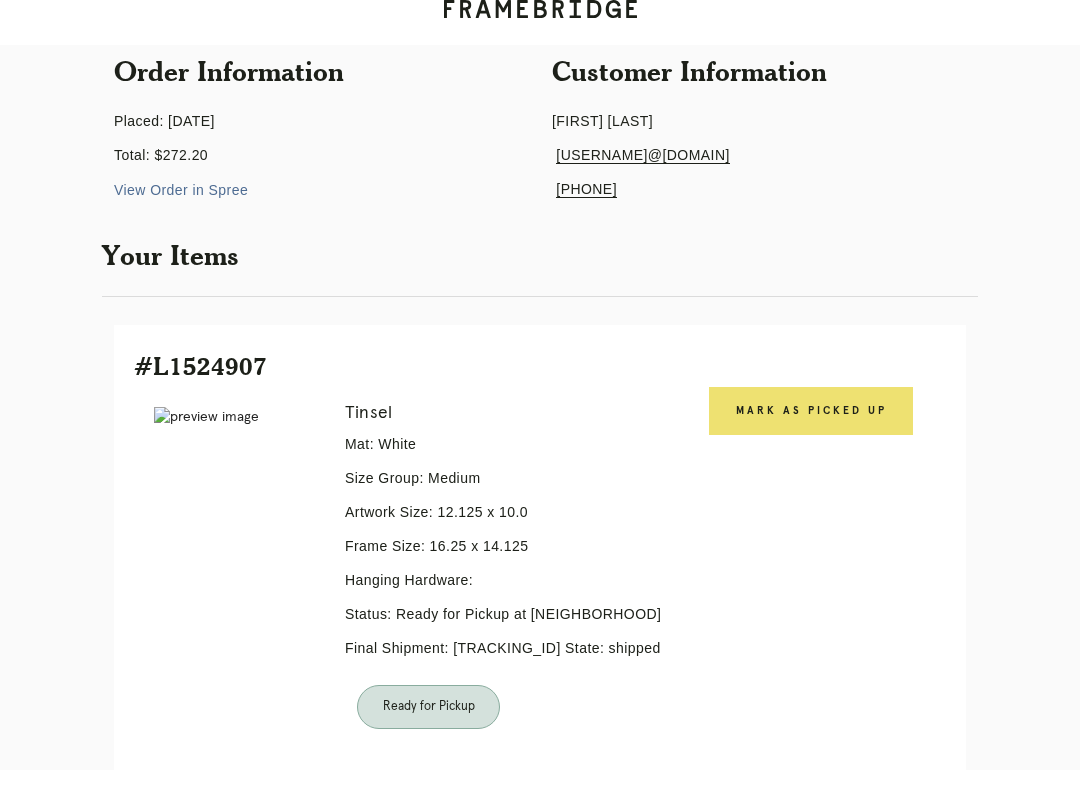 click on "Mark as Picked Up" at bounding box center [811, 431] 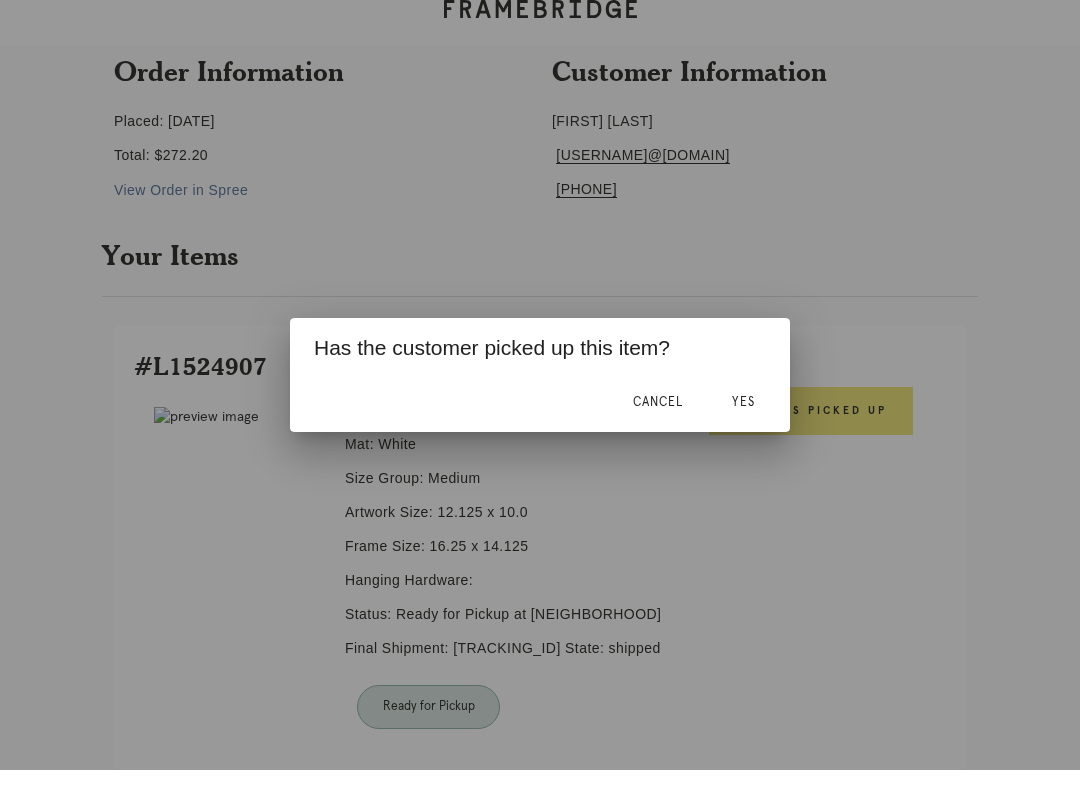 click on "Yes" at bounding box center (658, 422) 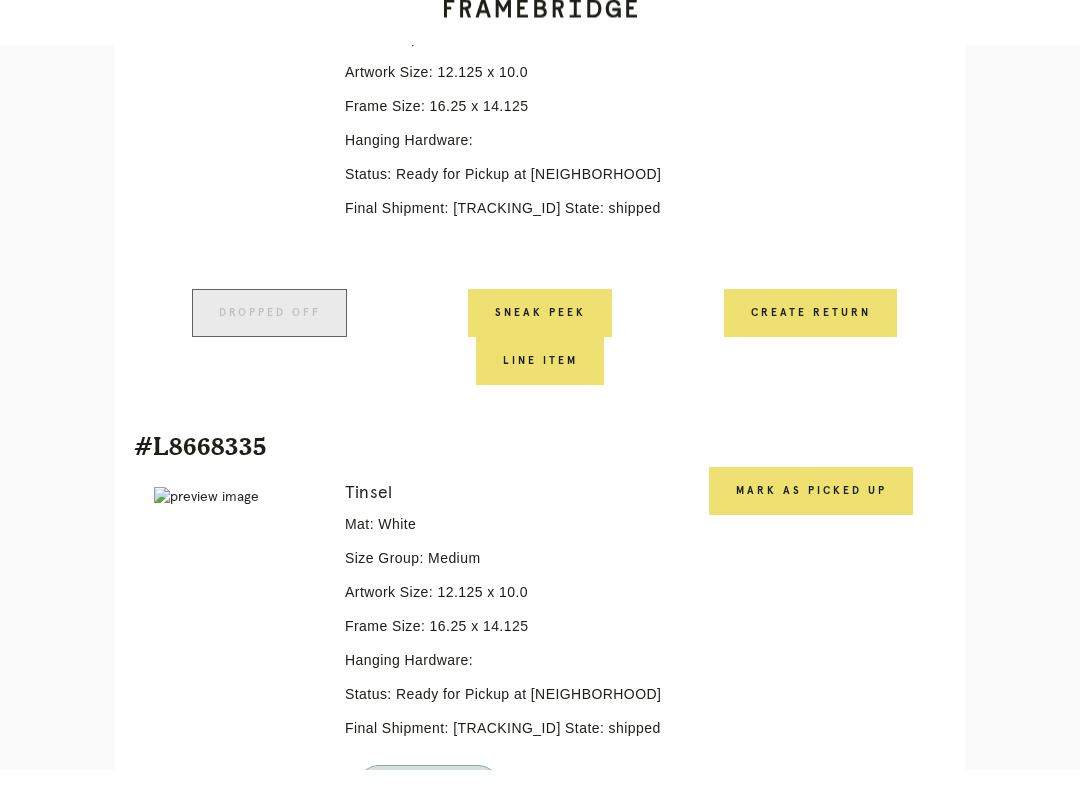 click on "Mark as Picked Up" at bounding box center [540, 334] 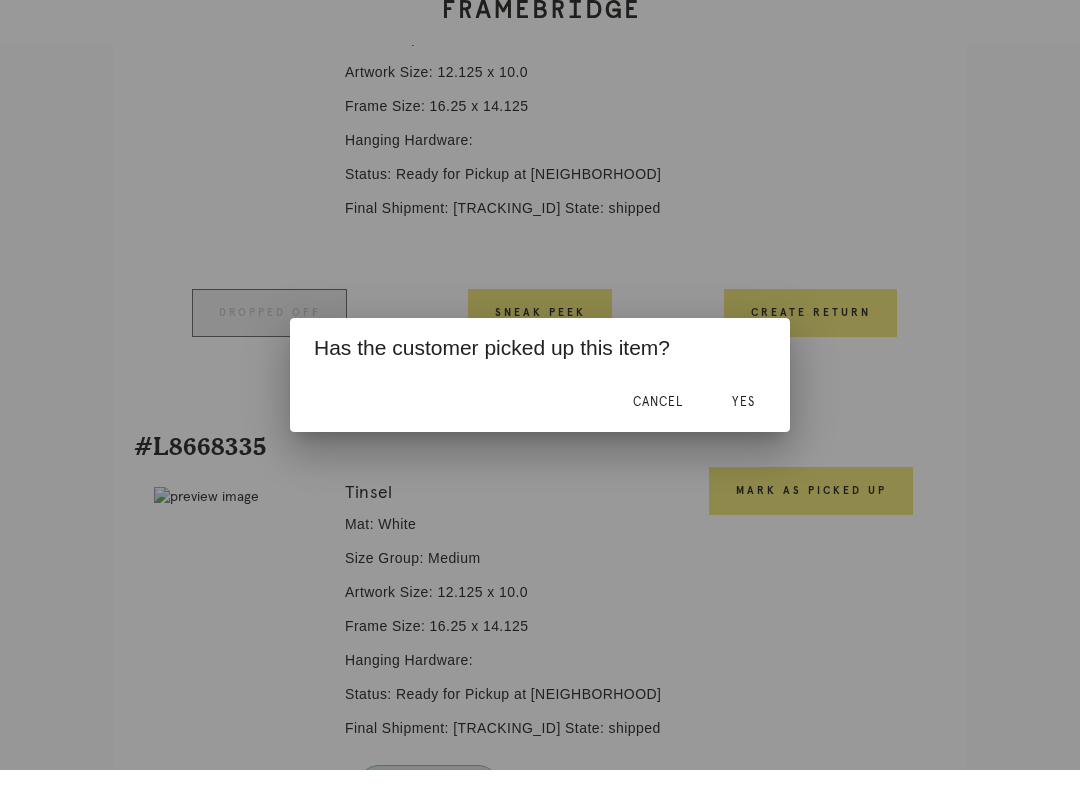 click on "Yes" at bounding box center (743, 422) 